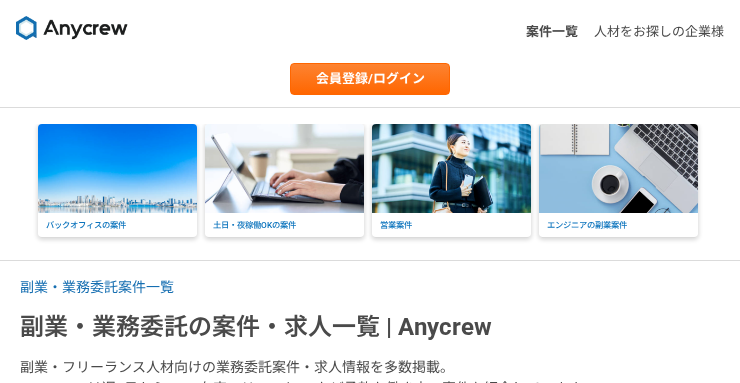 scroll, scrollTop: 0, scrollLeft: 0, axis: both 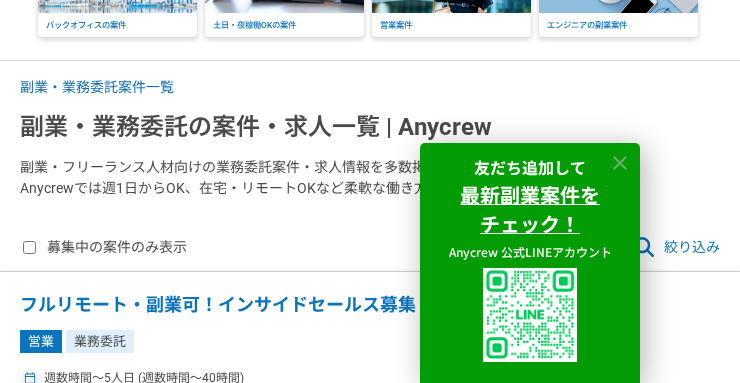 click 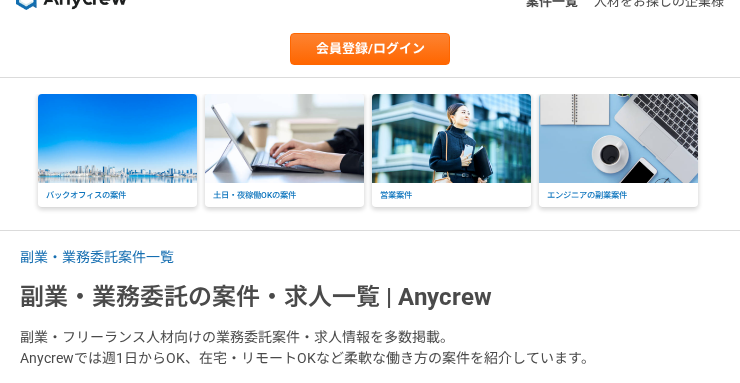 scroll, scrollTop: 0, scrollLeft: 0, axis: both 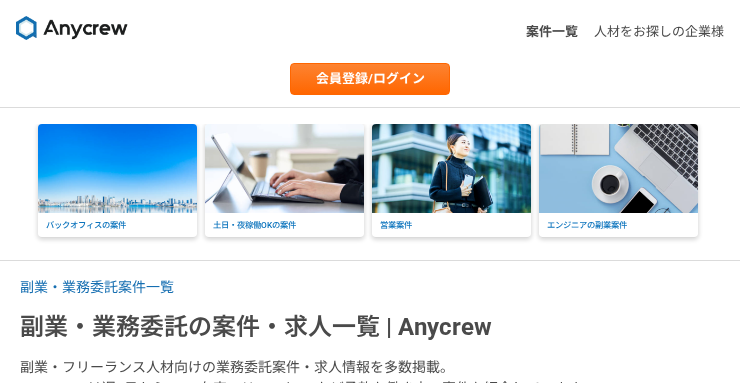 click at bounding box center (284, 168) 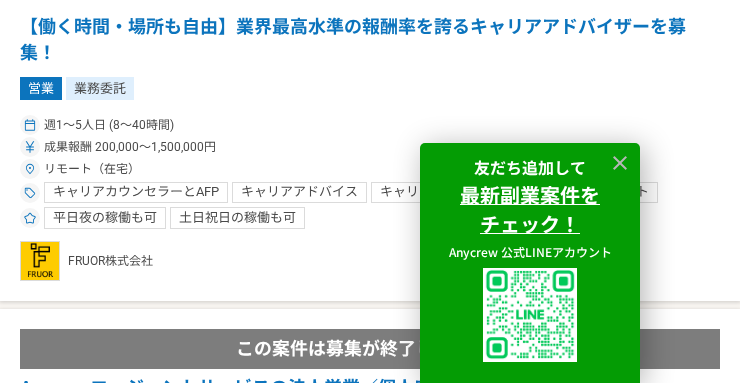 scroll, scrollTop: 1400, scrollLeft: 0, axis: vertical 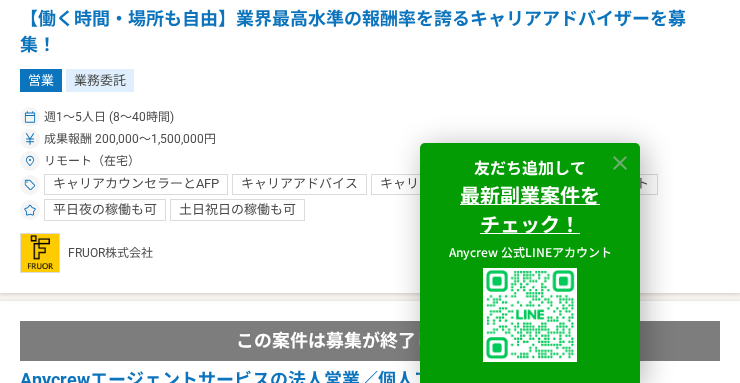 click 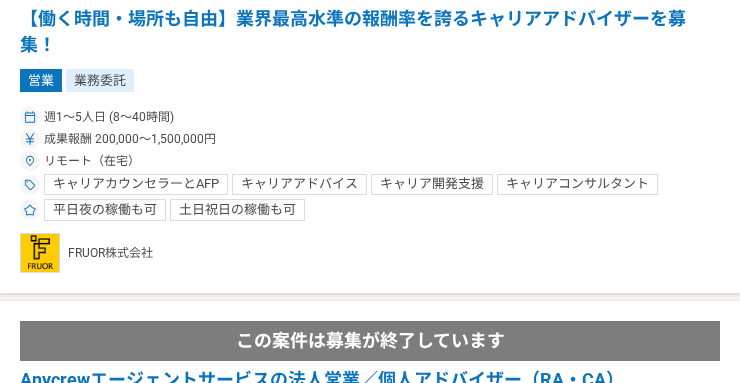 click on "【働く時間・場所も自由】業界最高水準の報酬率を誇るキャリアアドバイザーを募集！" at bounding box center [370, 31] 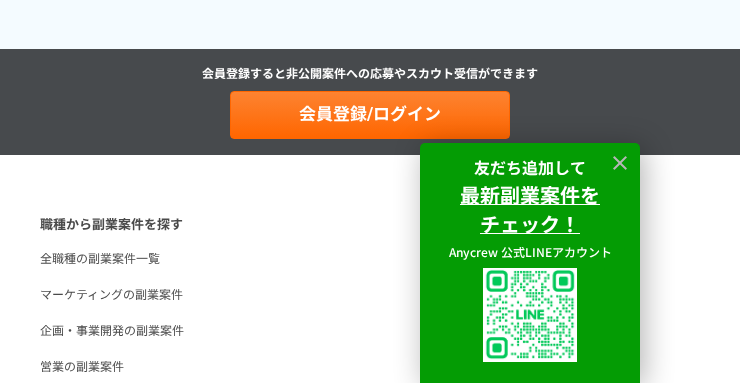 scroll, scrollTop: 4300, scrollLeft: 0, axis: vertical 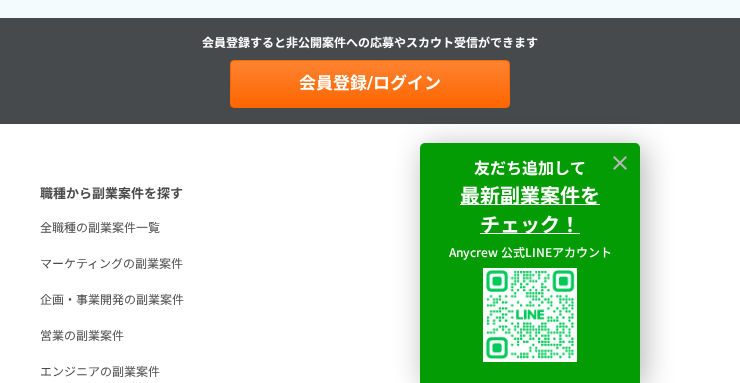 click on "全職種の副業案件一覧" at bounding box center [100, 228] 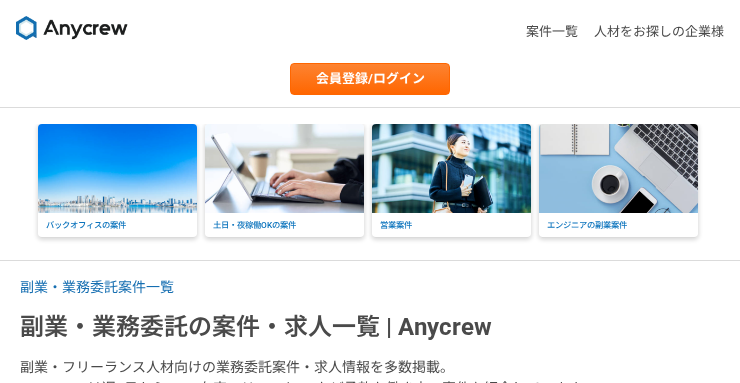 scroll, scrollTop: 0, scrollLeft: 0, axis: both 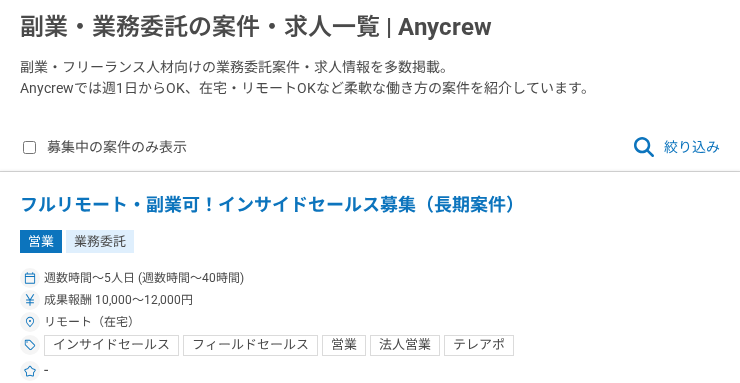 click 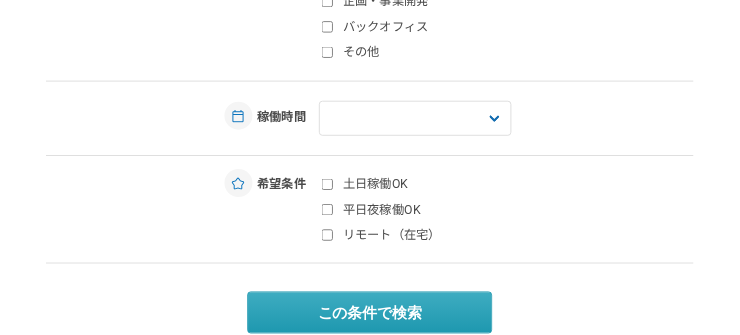 scroll, scrollTop: 243, scrollLeft: 0, axis: vertical 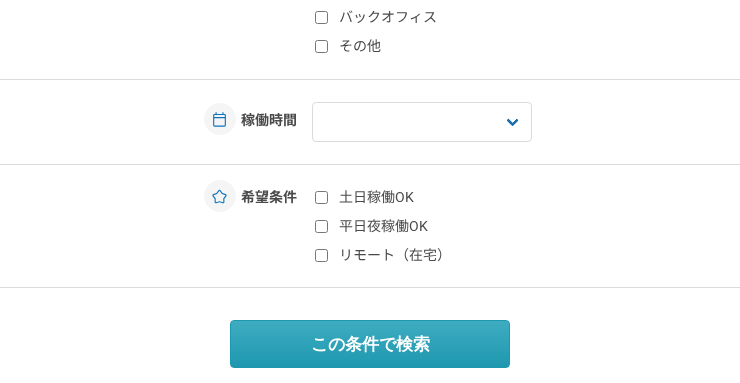 click on "土日稼働OK" at bounding box center (321, 197) 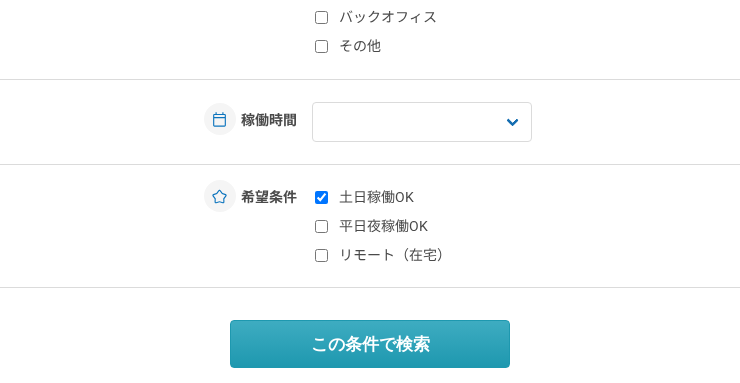 click on "その他" at bounding box center (321, 46) 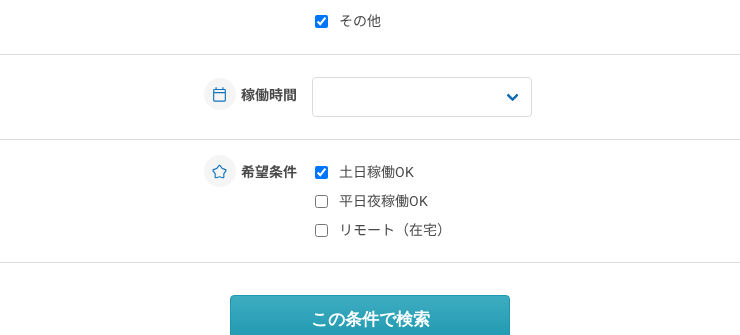 scroll, scrollTop: 291, scrollLeft: 0, axis: vertical 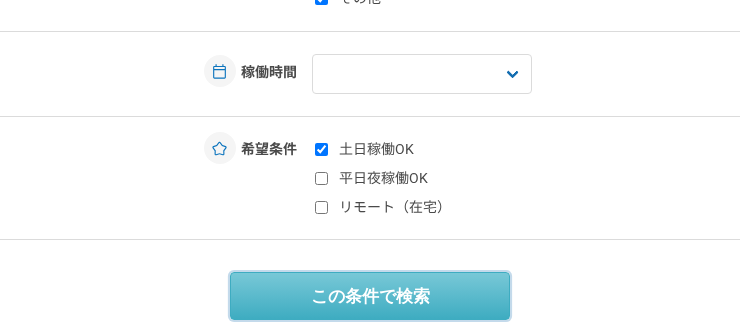 click on "この条件で検索" at bounding box center (370, 296) 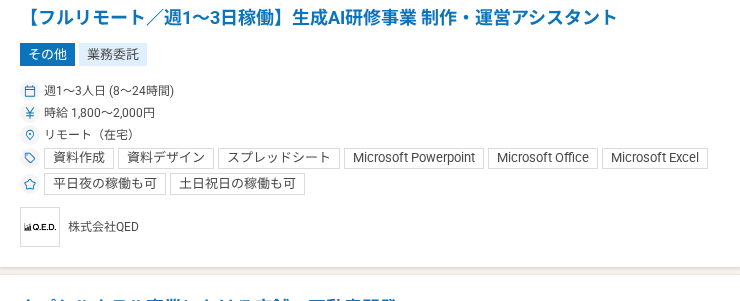 scroll, scrollTop: 500, scrollLeft: 0, axis: vertical 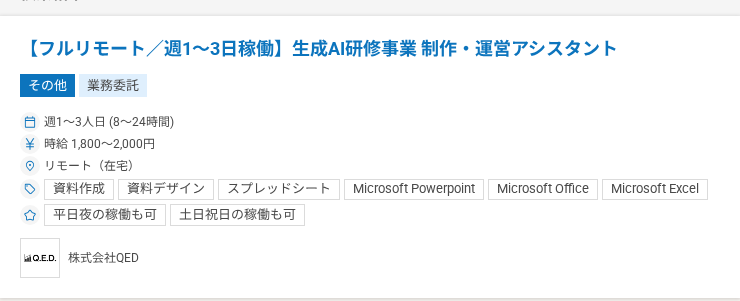 click on "【フルリモート／週1～3日稼働】生成AI研修事業 制作・運営アシスタント" at bounding box center [370, 49] 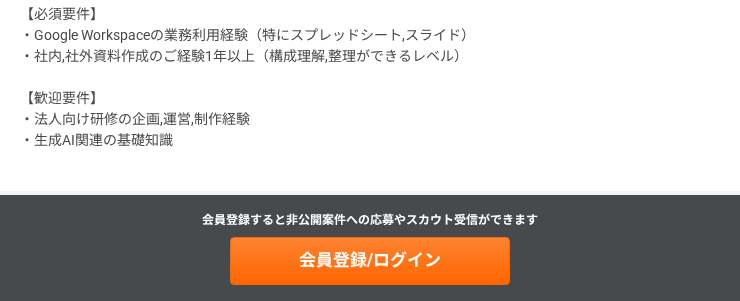 scroll, scrollTop: 1200, scrollLeft: 0, axis: vertical 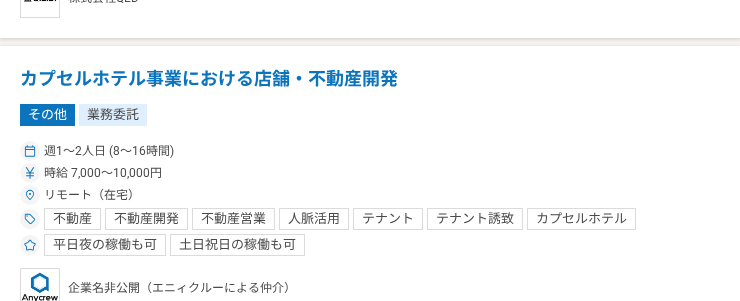 click on "カプセルホテル事業における店舗・不動産開発" at bounding box center [370, 79] 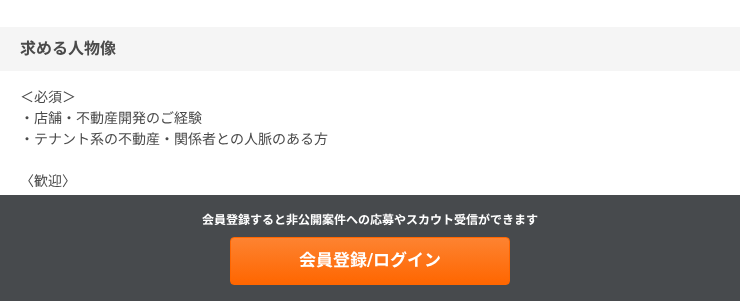 scroll, scrollTop: 1560, scrollLeft: 0, axis: vertical 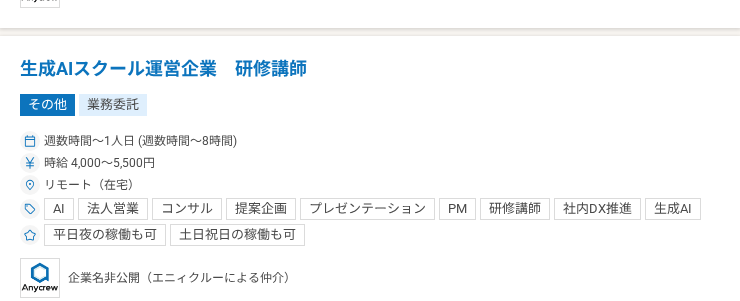 click on "生成AIスクール運営企業　研修講師" at bounding box center [370, 69] 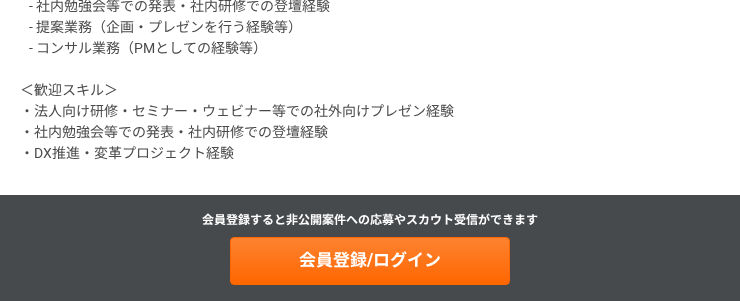scroll, scrollTop: 1260, scrollLeft: 0, axis: vertical 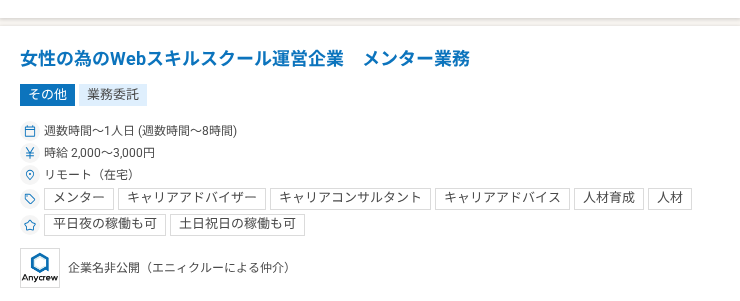click on "女性の為のWebスキルスクール運営企業　メンター業務" at bounding box center (370, 59) 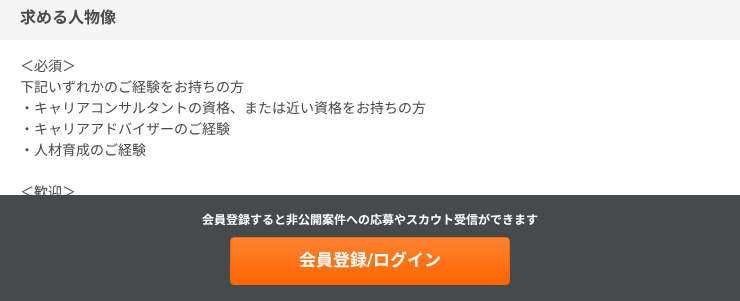 scroll, scrollTop: 1360, scrollLeft: 0, axis: vertical 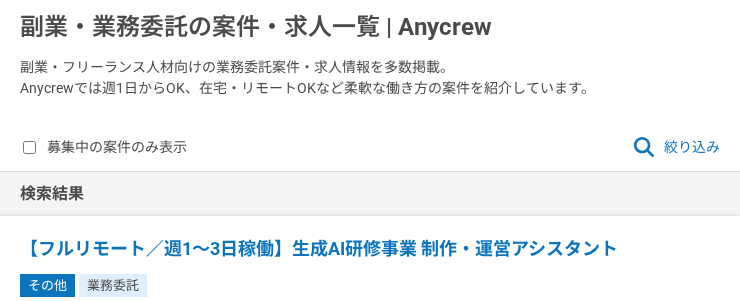 click on "絞り込み" at bounding box center [676, 147] 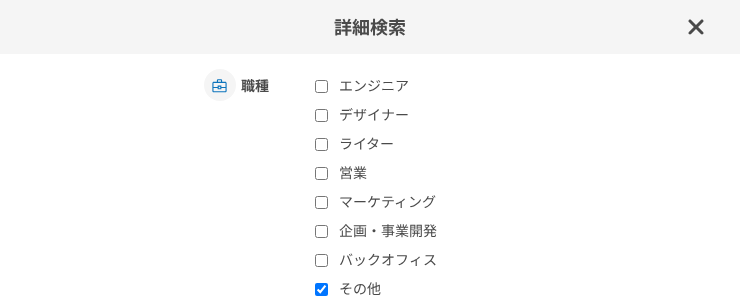 scroll, scrollTop: 200, scrollLeft: 0, axis: vertical 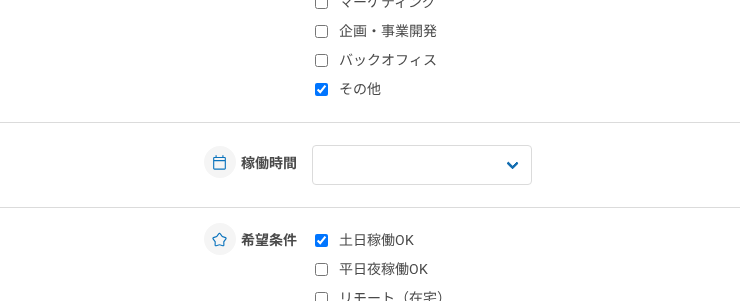 click on "その他" at bounding box center [433, 89] 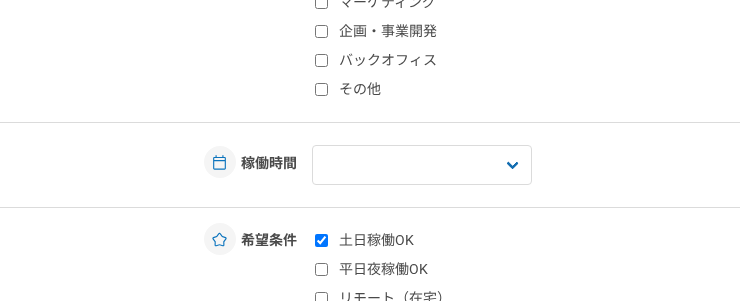 click on "バックオフィス" at bounding box center [321, 60] 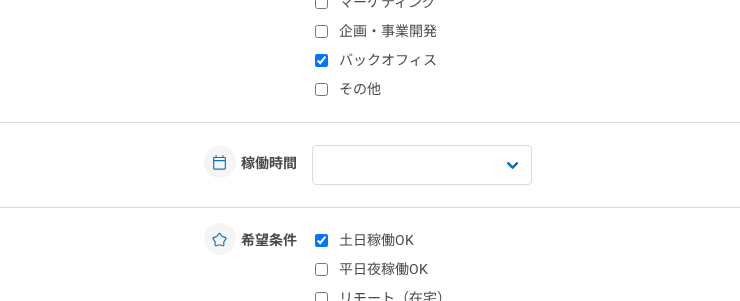 checkbox on "true" 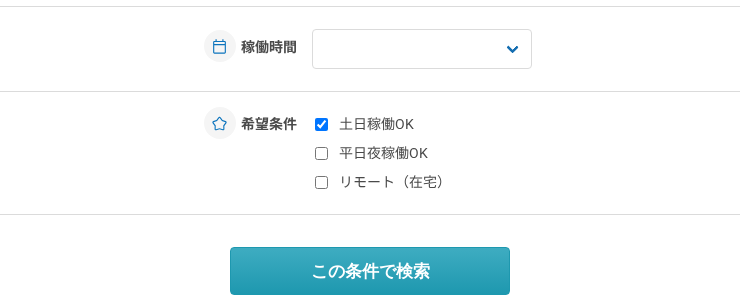 scroll, scrollTop: 325, scrollLeft: 0, axis: vertical 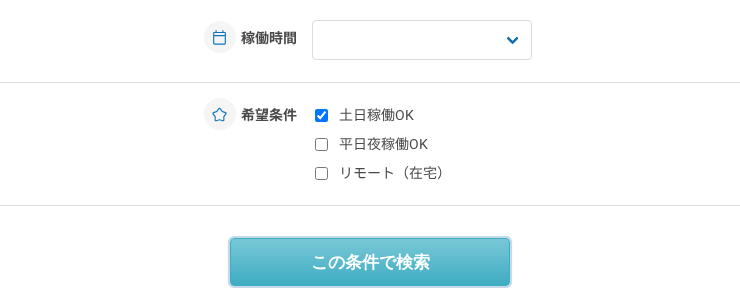 click on "この条件で検索" at bounding box center [370, 262] 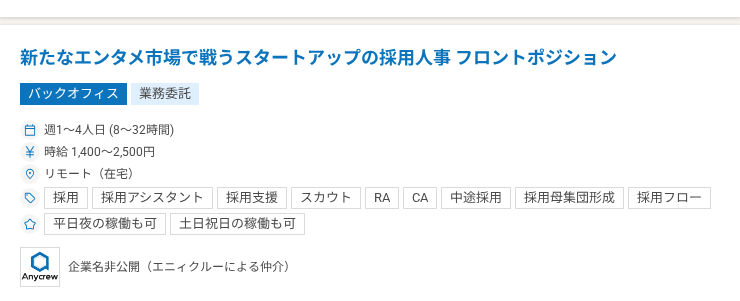 scroll, scrollTop: 1100, scrollLeft: 0, axis: vertical 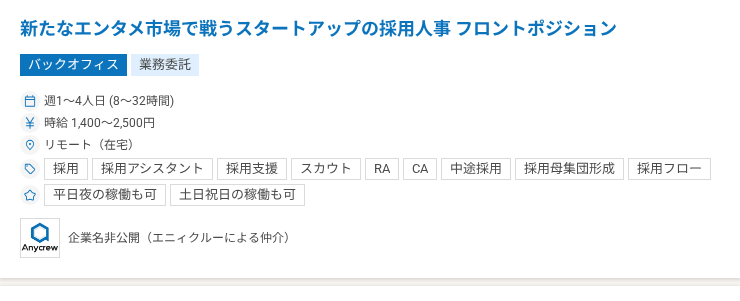 click on "新たなエンタメ市場で戦うスタートアップの採用人事 フロントポジション" at bounding box center [370, 29] 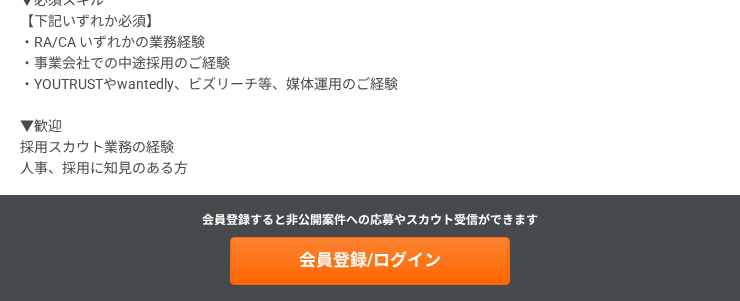 scroll, scrollTop: 1300, scrollLeft: 0, axis: vertical 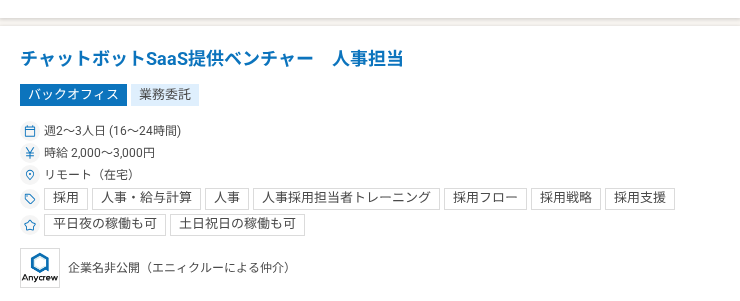 click on "チャットボットSaaS提供ベンチャー　人事担当" at bounding box center [370, 59] 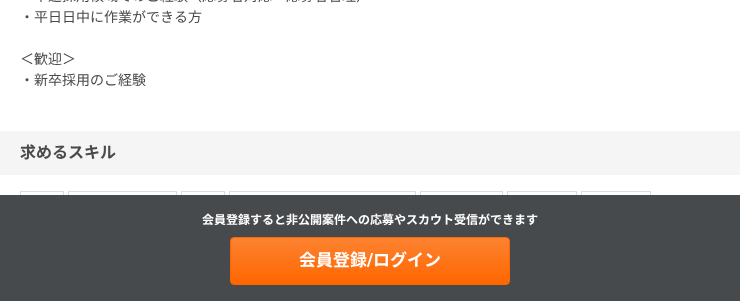 scroll, scrollTop: 1460, scrollLeft: 0, axis: vertical 